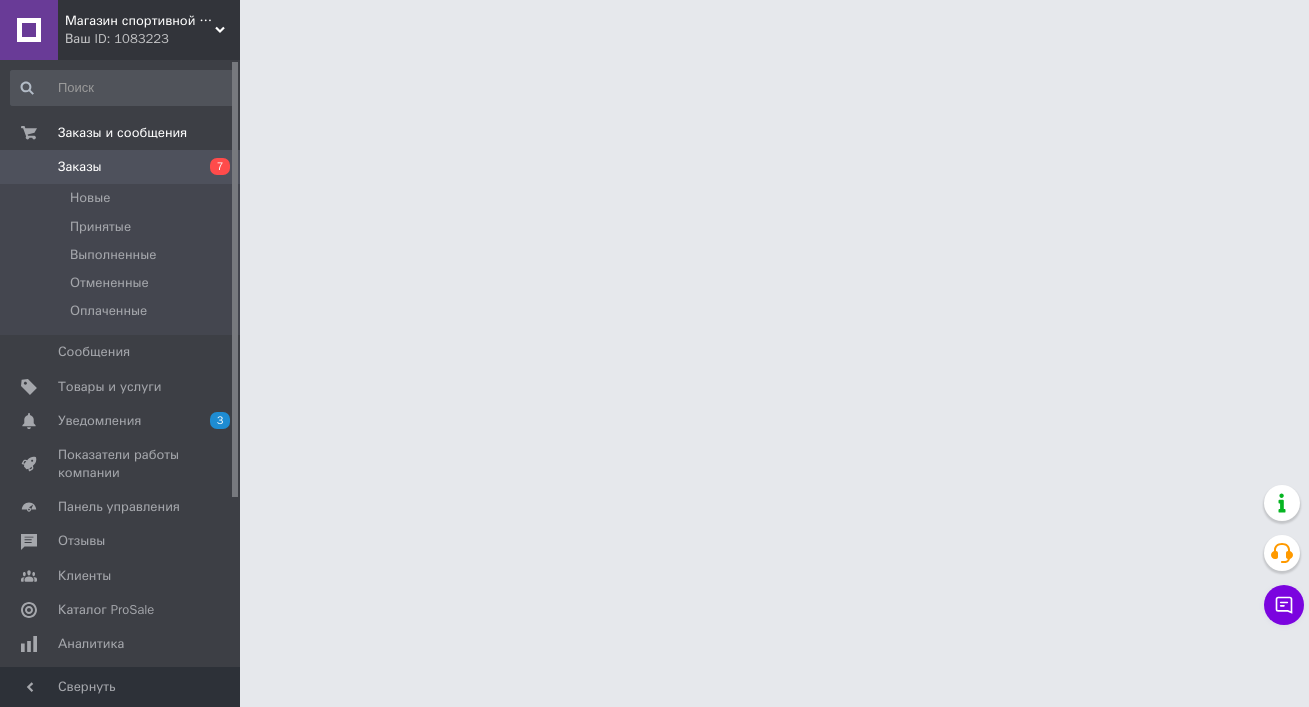 scroll, scrollTop: 0, scrollLeft: 0, axis: both 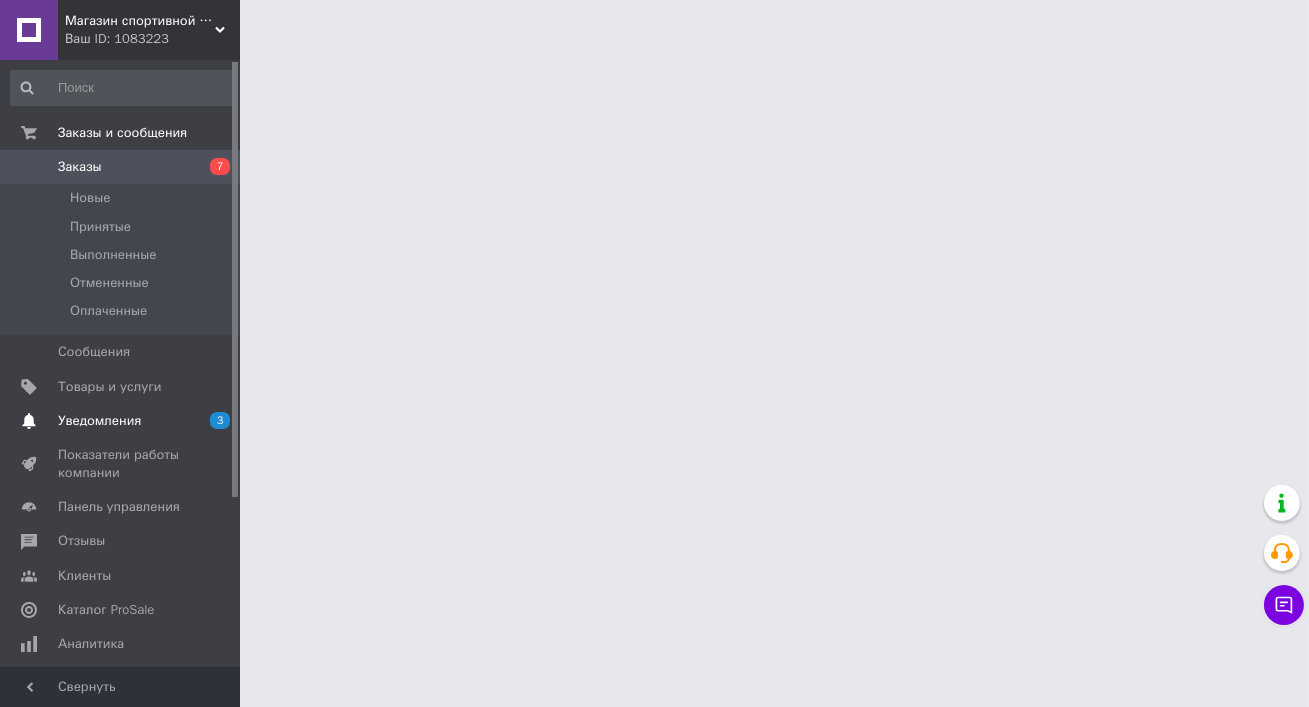 click on "Уведомления" at bounding box center (99, 421) 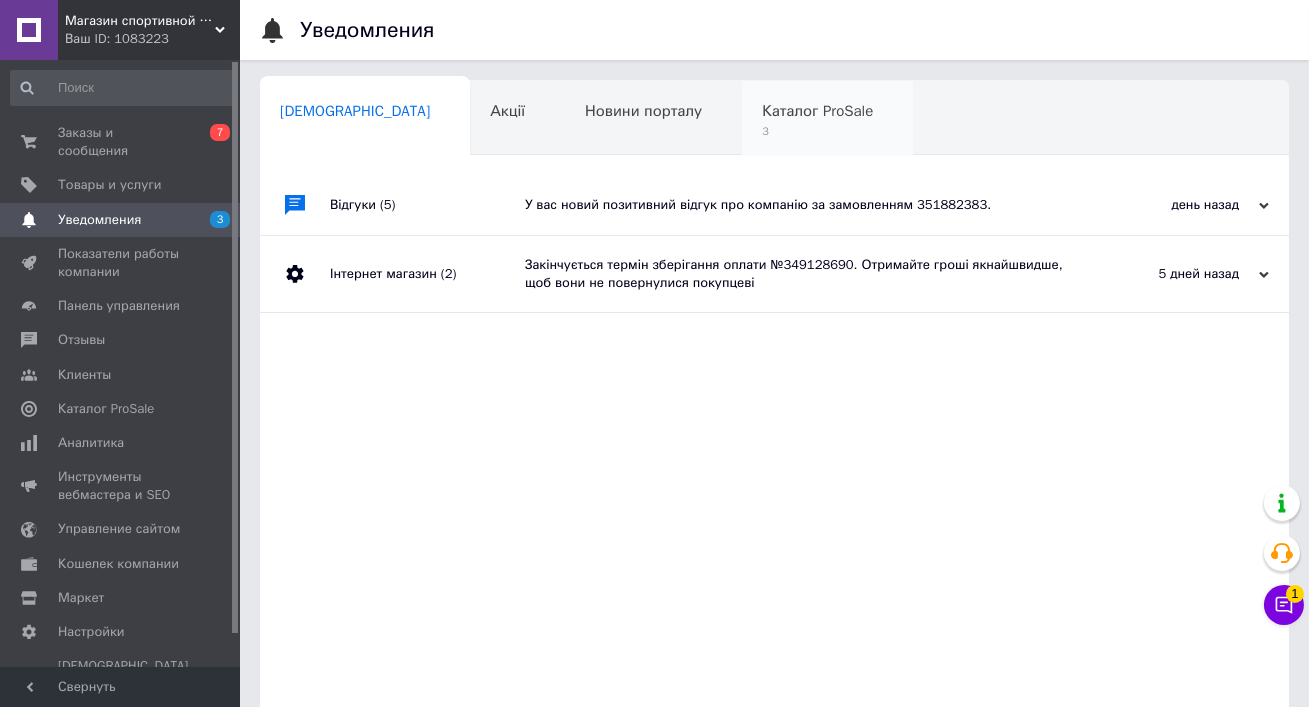 click on "3" at bounding box center [817, 131] 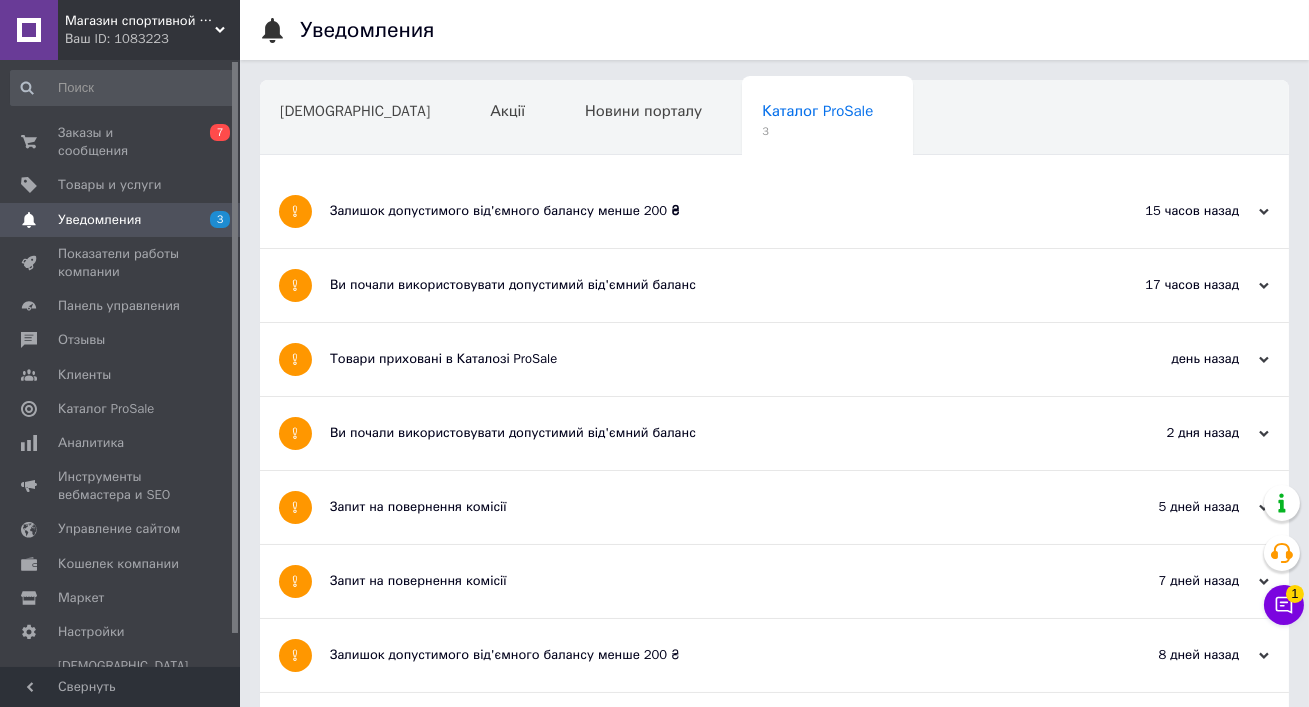 click on "Товари приховані в Каталозі ProSale" at bounding box center [699, 359] 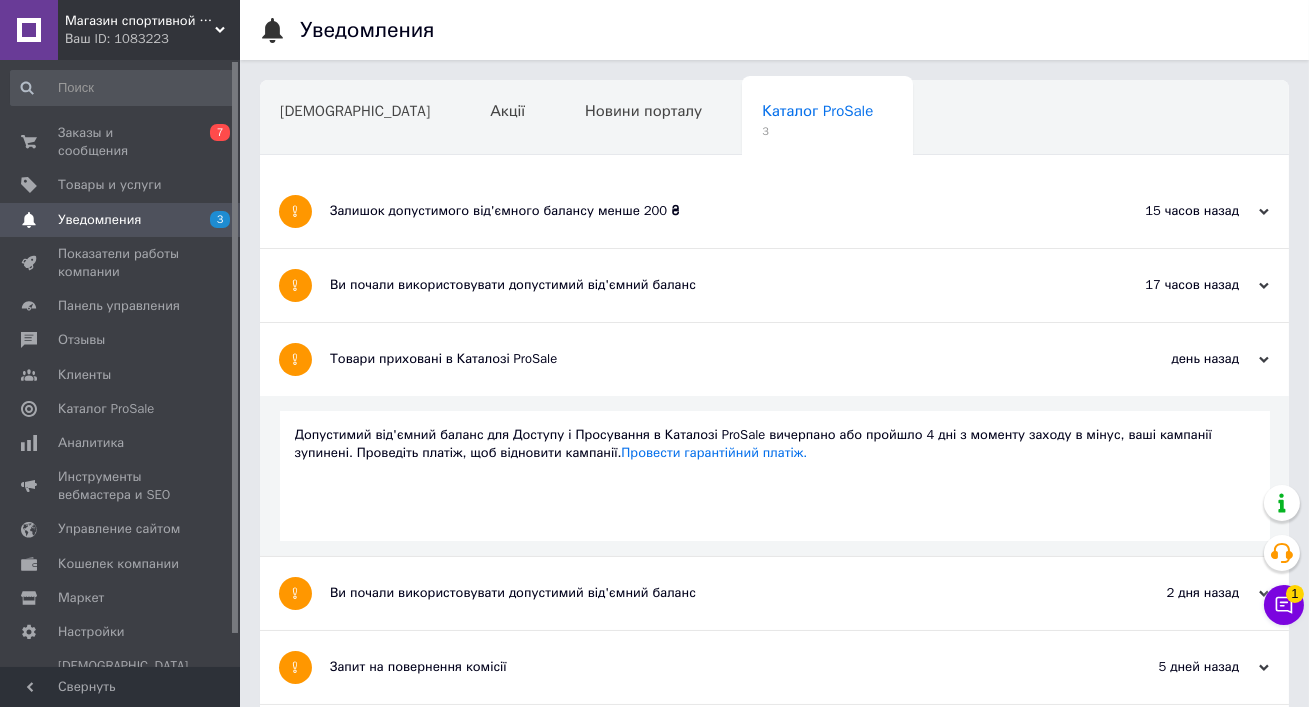 click on "Ви почали використовувати допустимий від'ємний баланс" at bounding box center (699, 285) 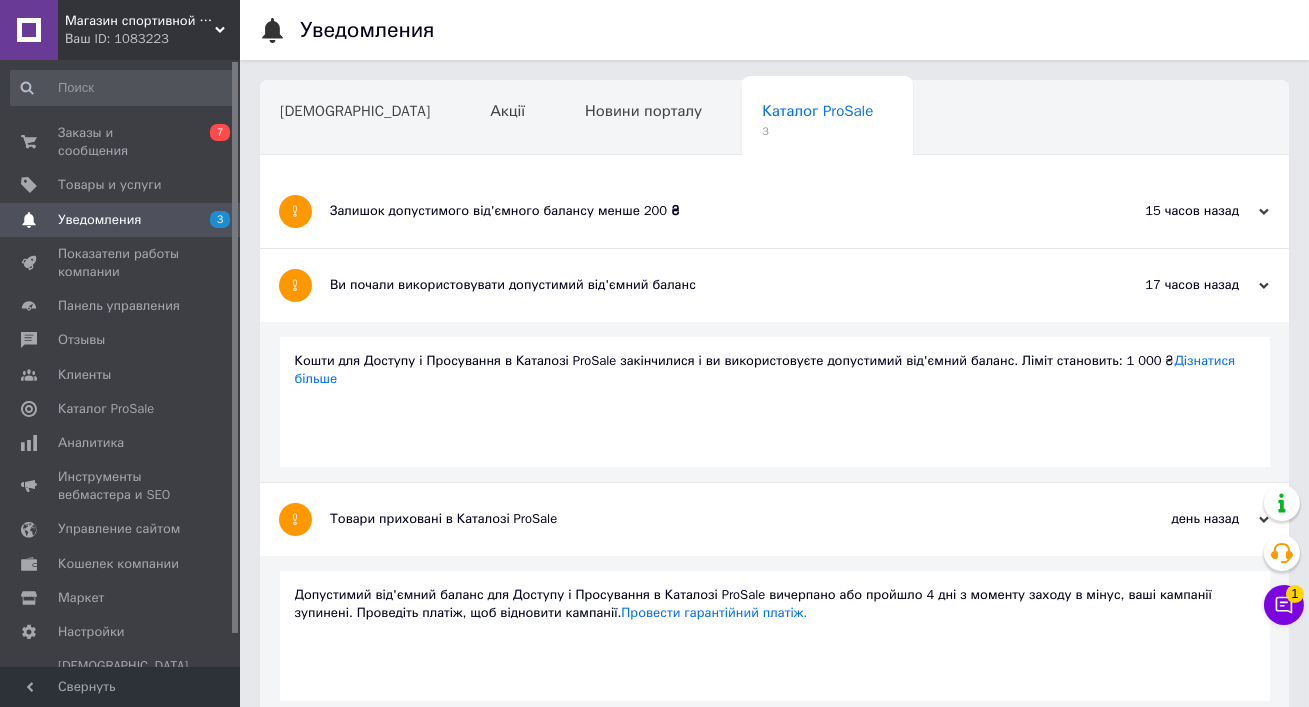 click on "Залишок допустимого від'ємного балансу менше 200 ₴" at bounding box center [699, 211] 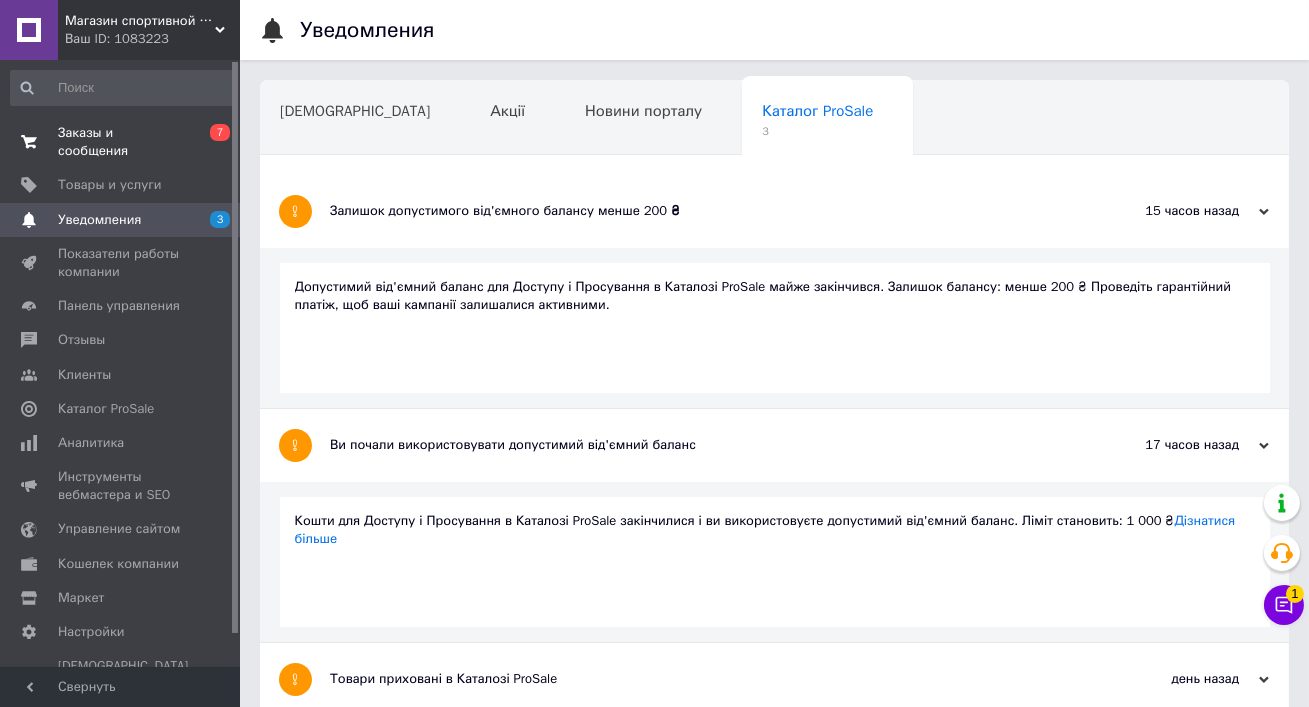 click on "Заказы и сообщения" at bounding box center (121, 142) 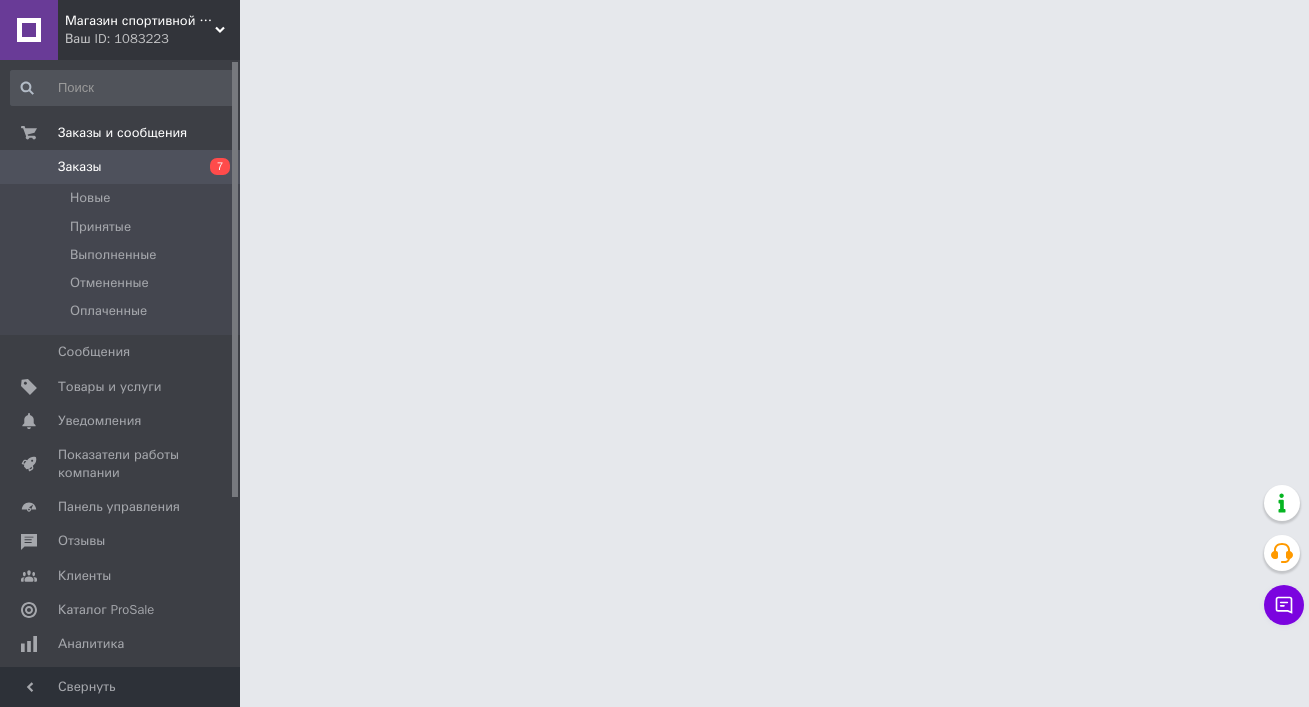 scroll, scrollTop: 0, scrollLeft: 0, axis: both 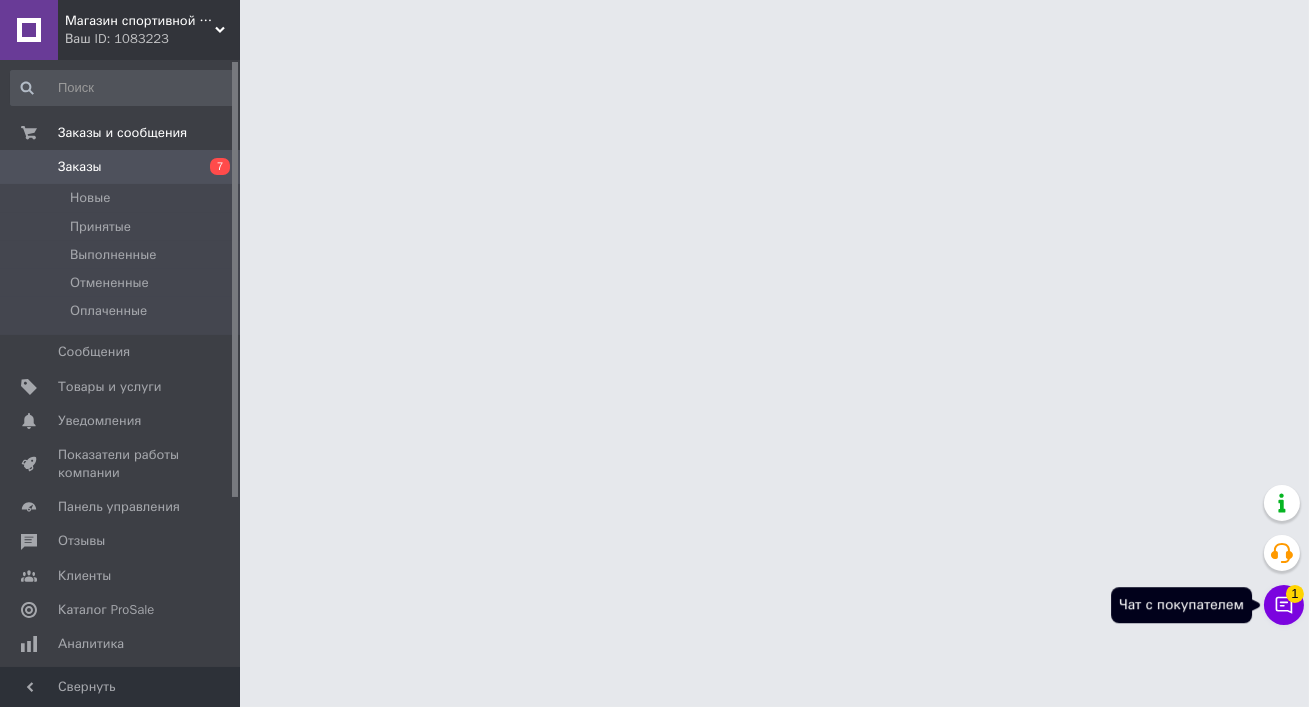 click 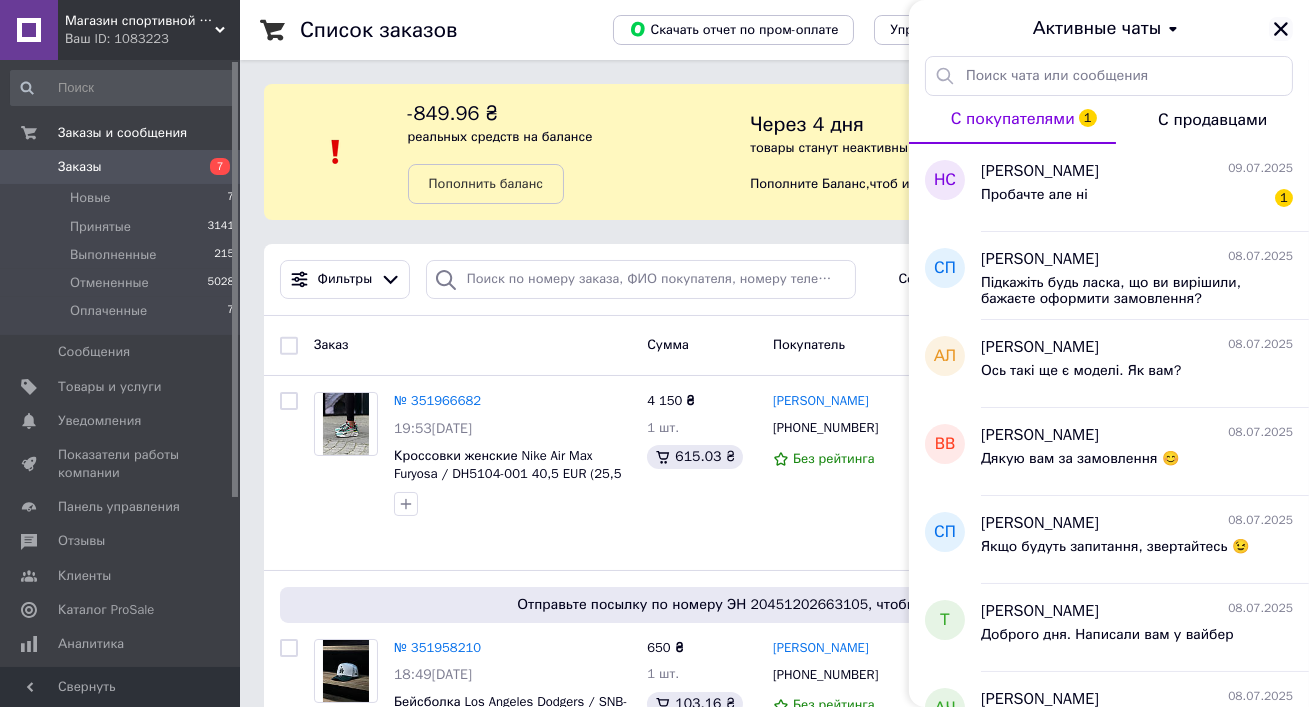 click 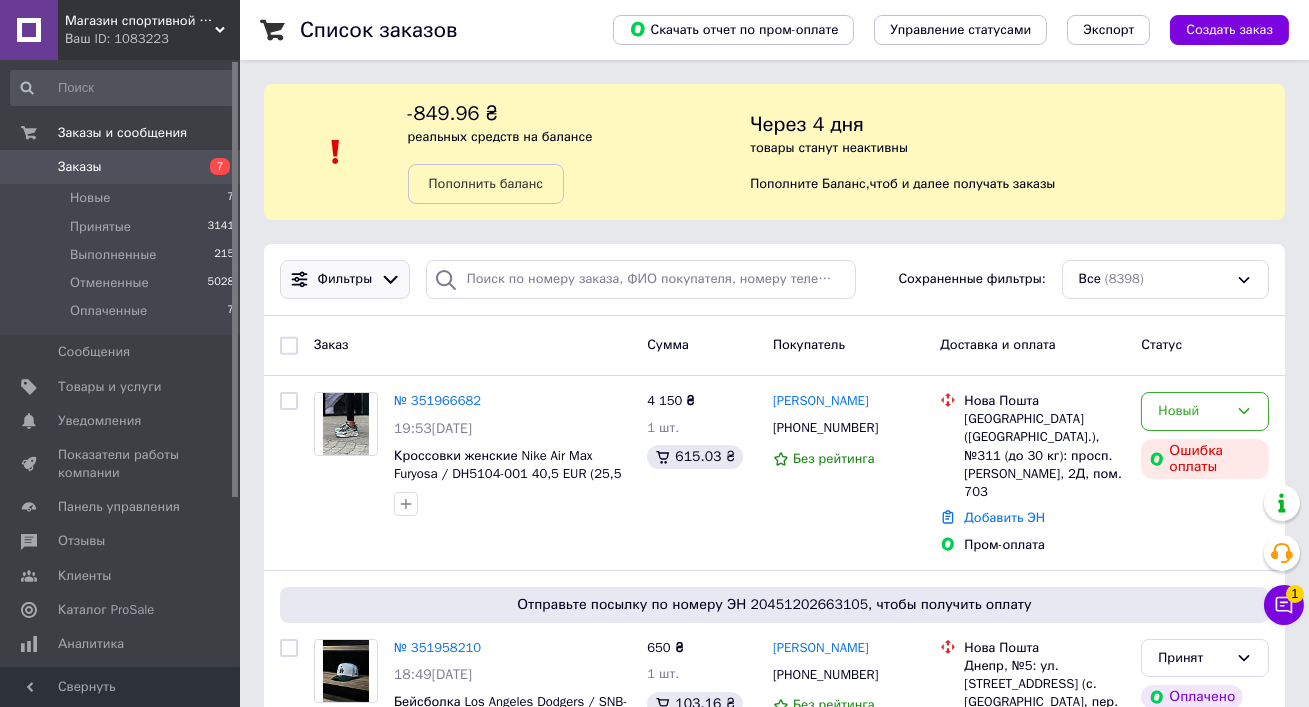 click 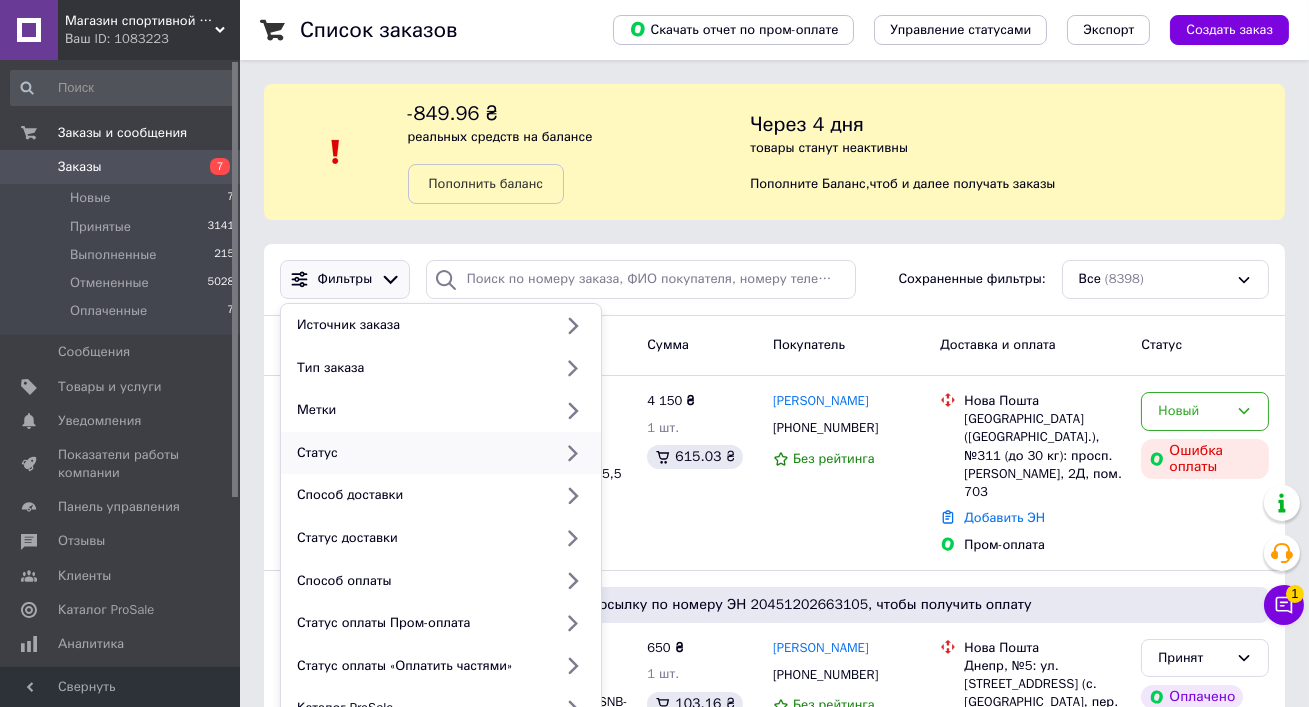 click on "Статус" at bounding box center [420, 453] 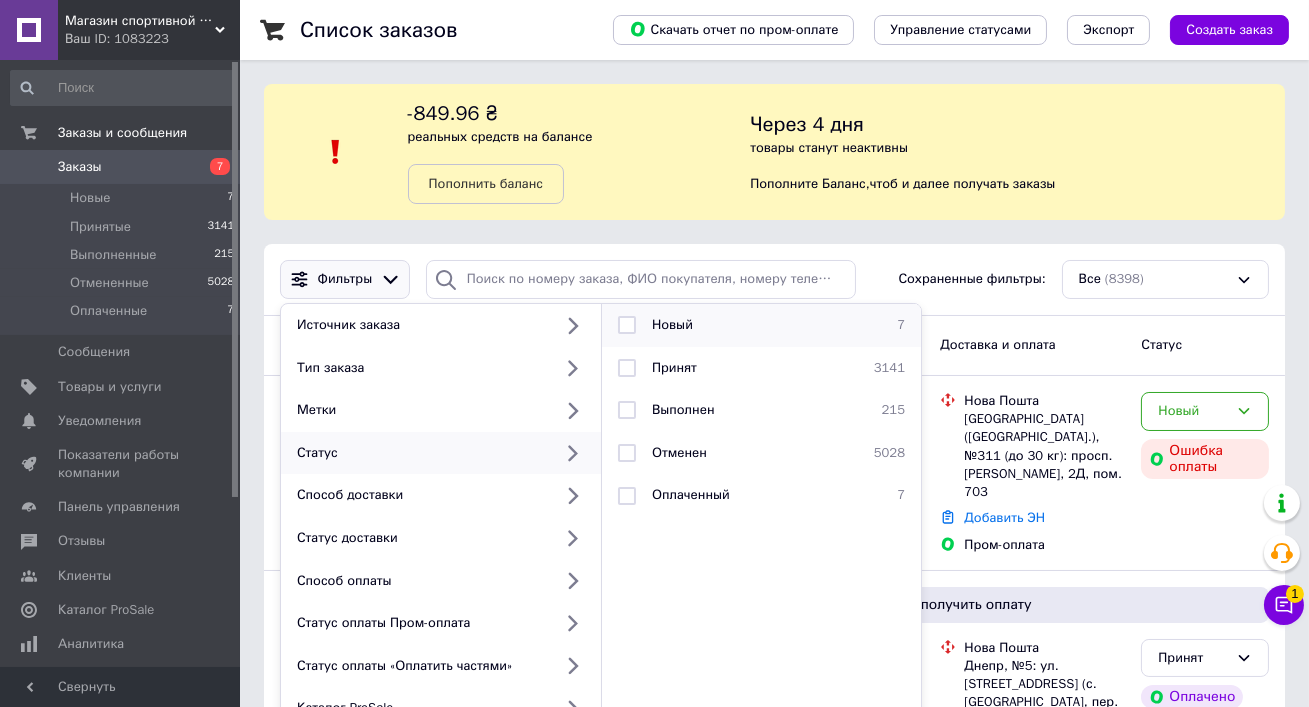 click at bounding box center (627, 325) 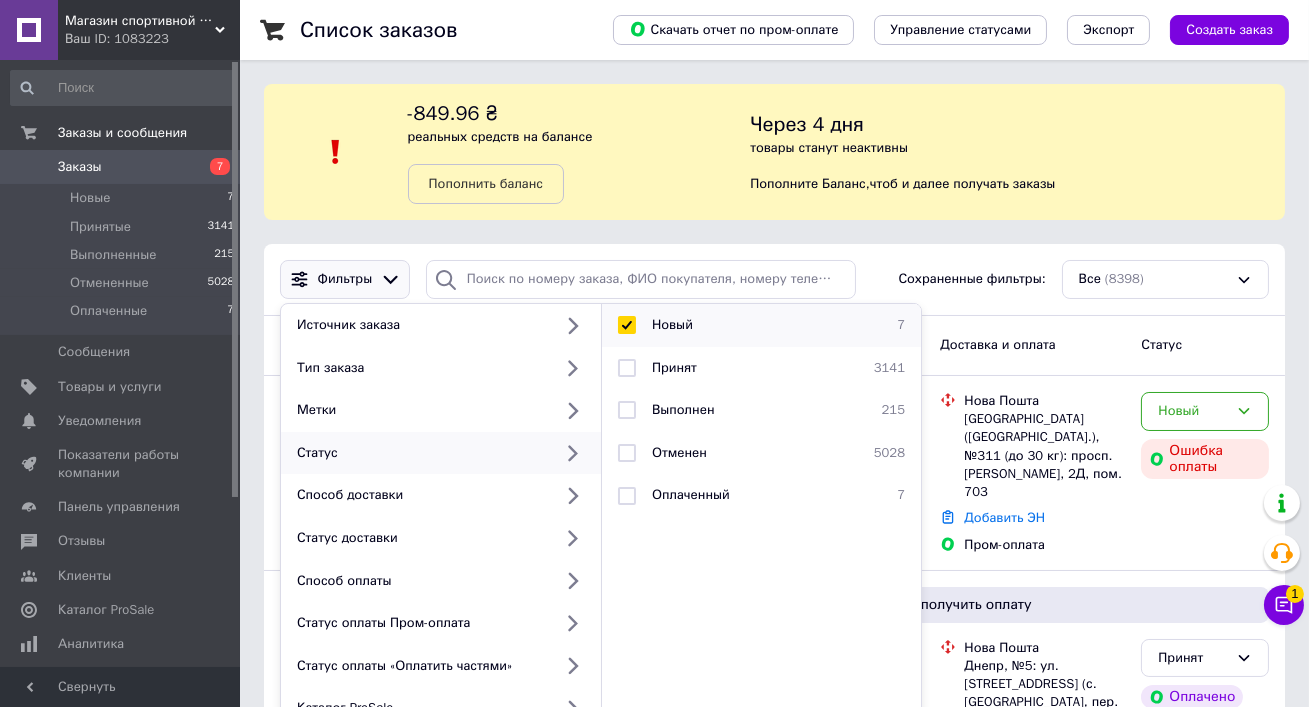checkbox on "true" 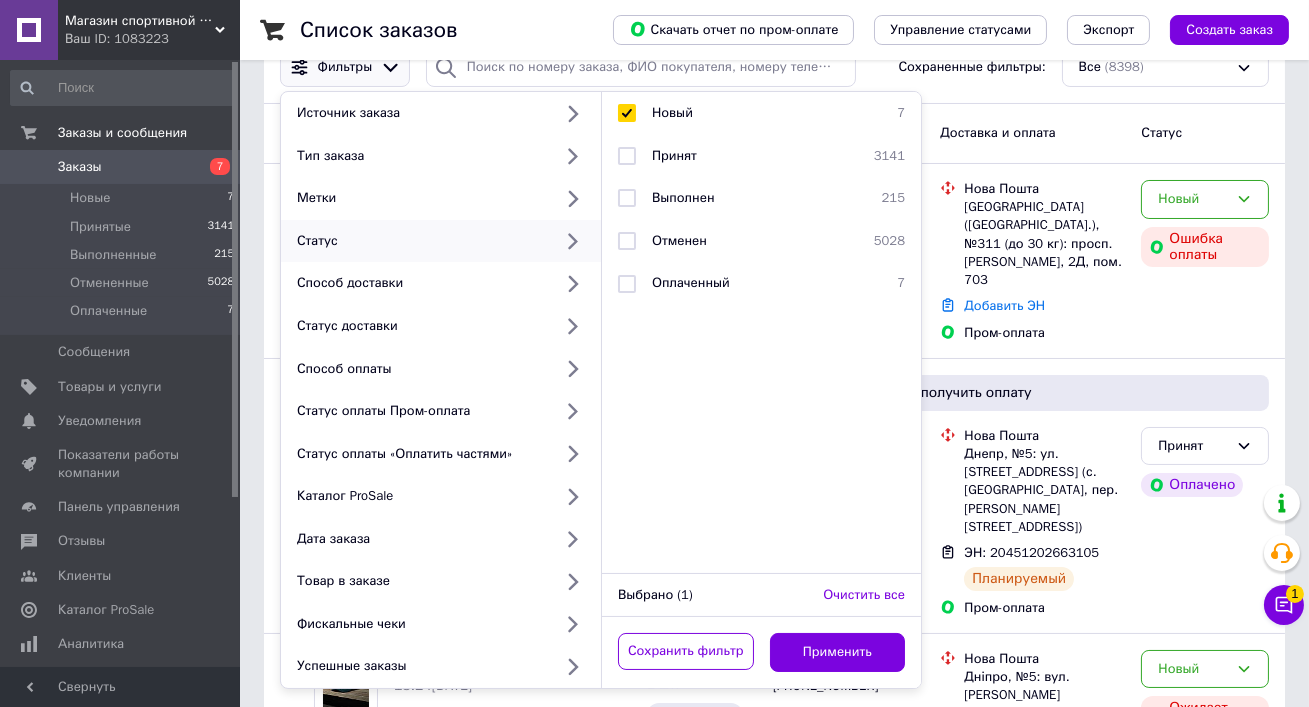 scroll, scrollTop: 254, scrollLeft: 0, axis: vertical 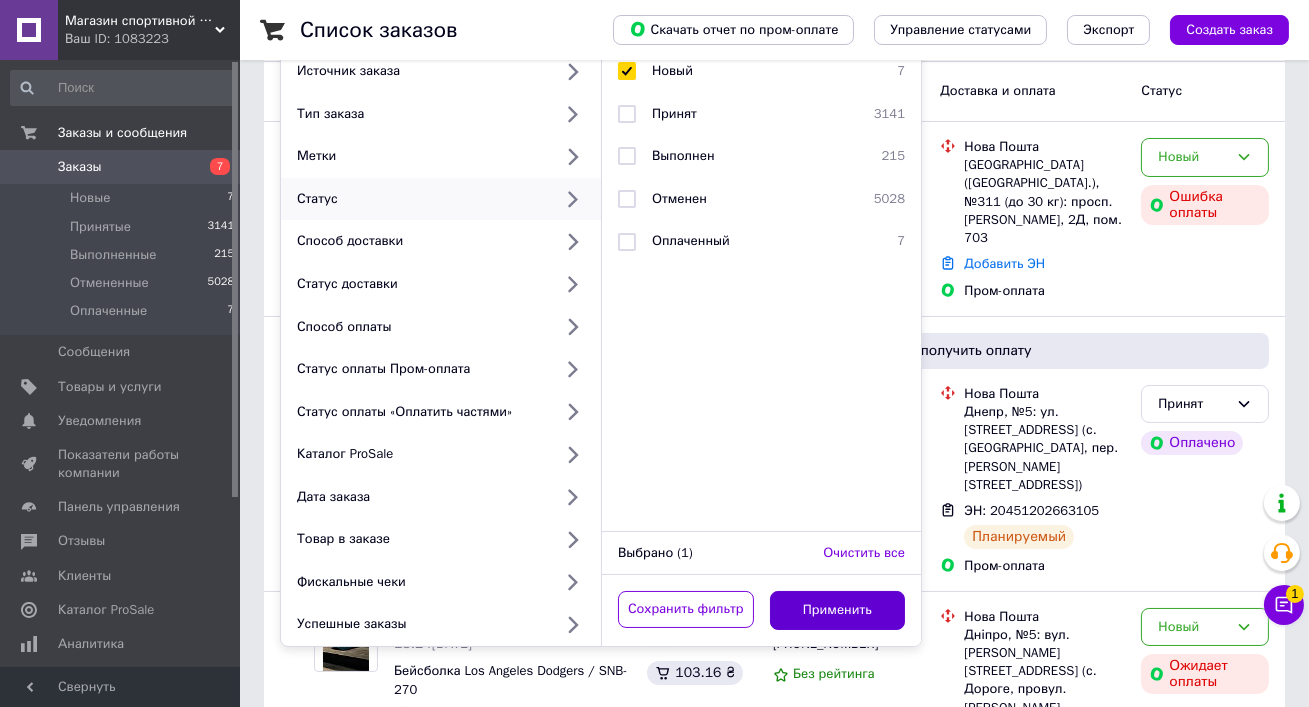 click on "Применить" at bounding box center [838, 610] 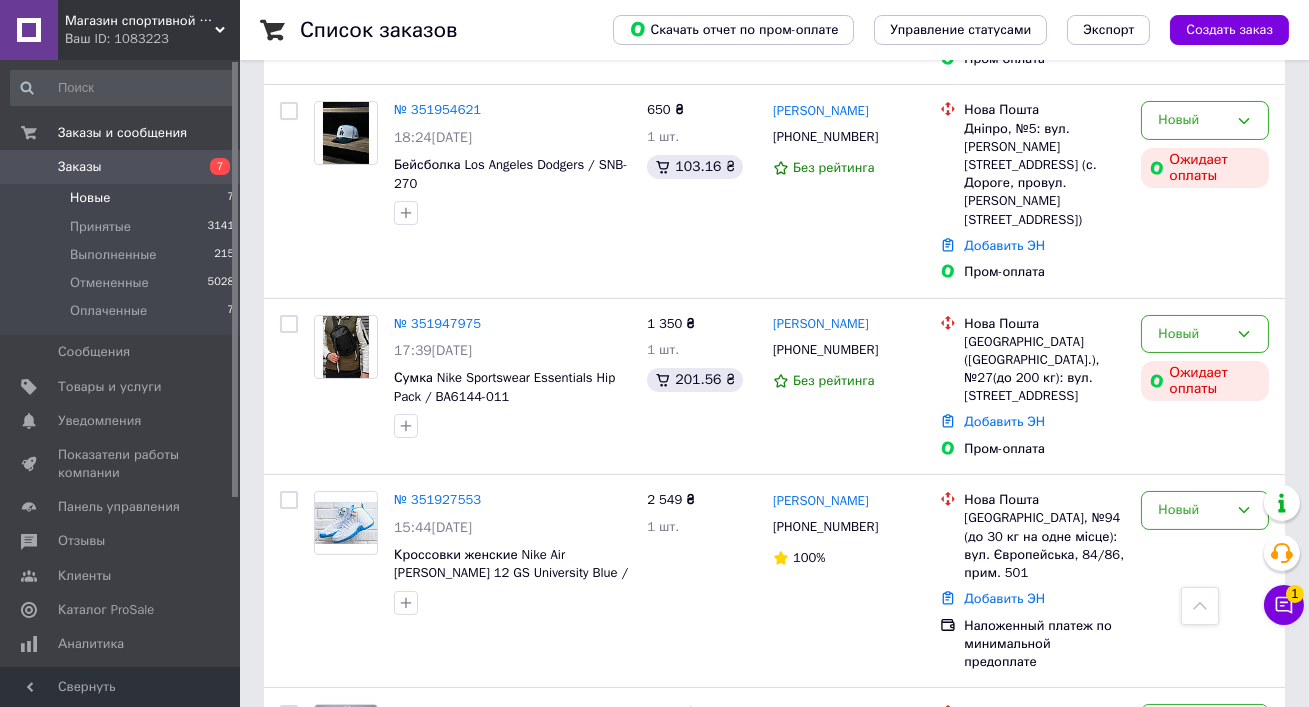 scroll, scrollTop: 556, scrollLeft: 0, axis: vertical 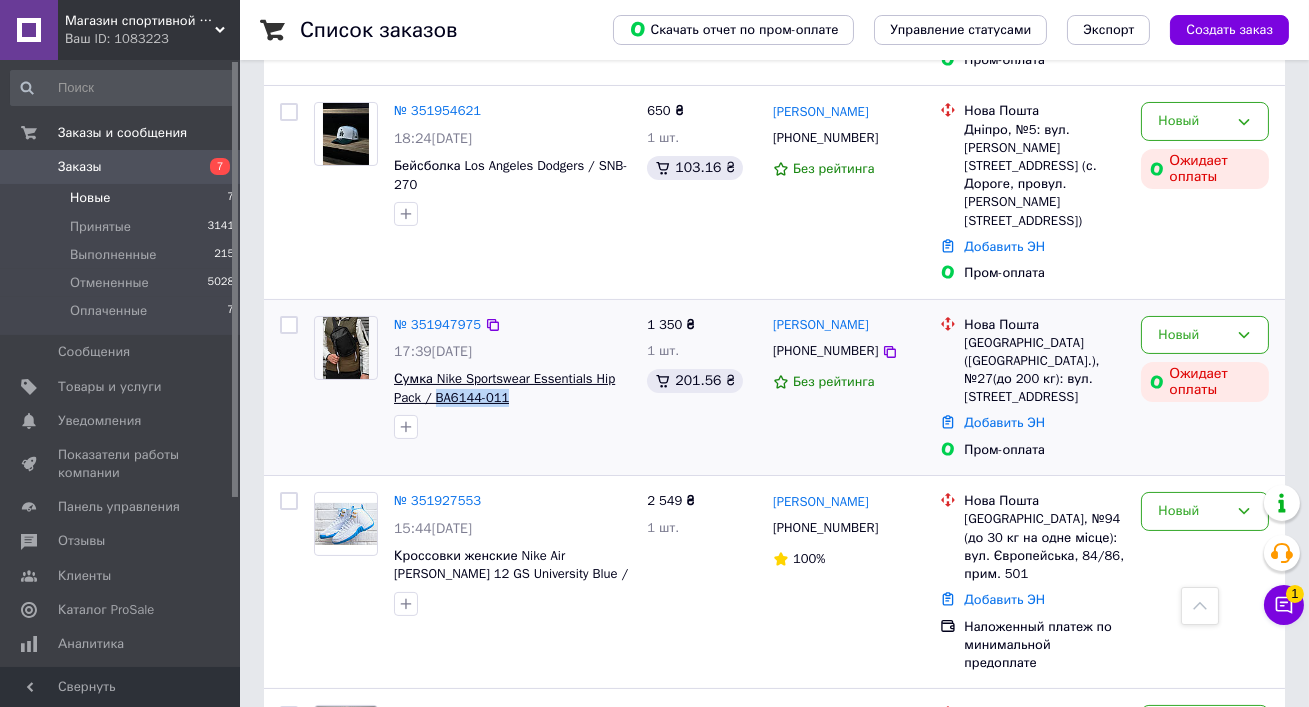 drag, startPoint x: 544, startPoint y: 325, endPoint x: 436, endPoint y: 323, distance: 108.01852 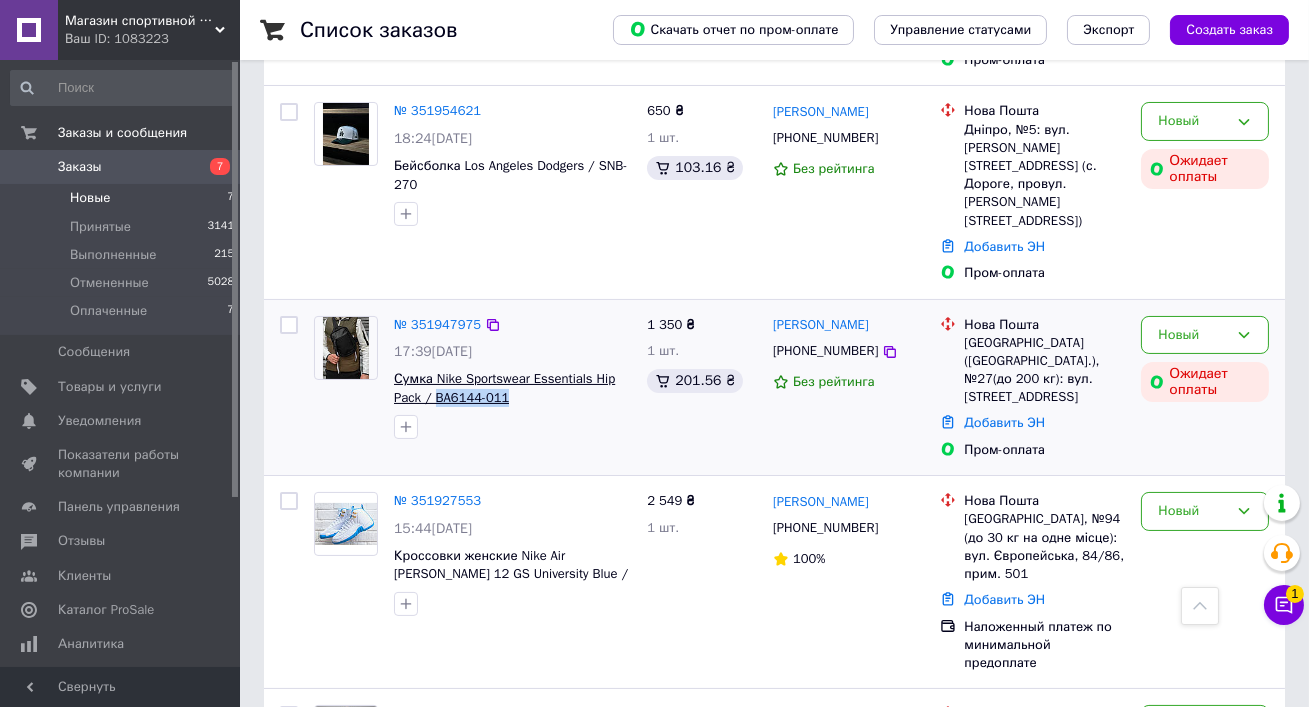click on "Сумка Nike Sportswear Essentials Hip Pack / BA6144-011" at bounding box center (512, 388) 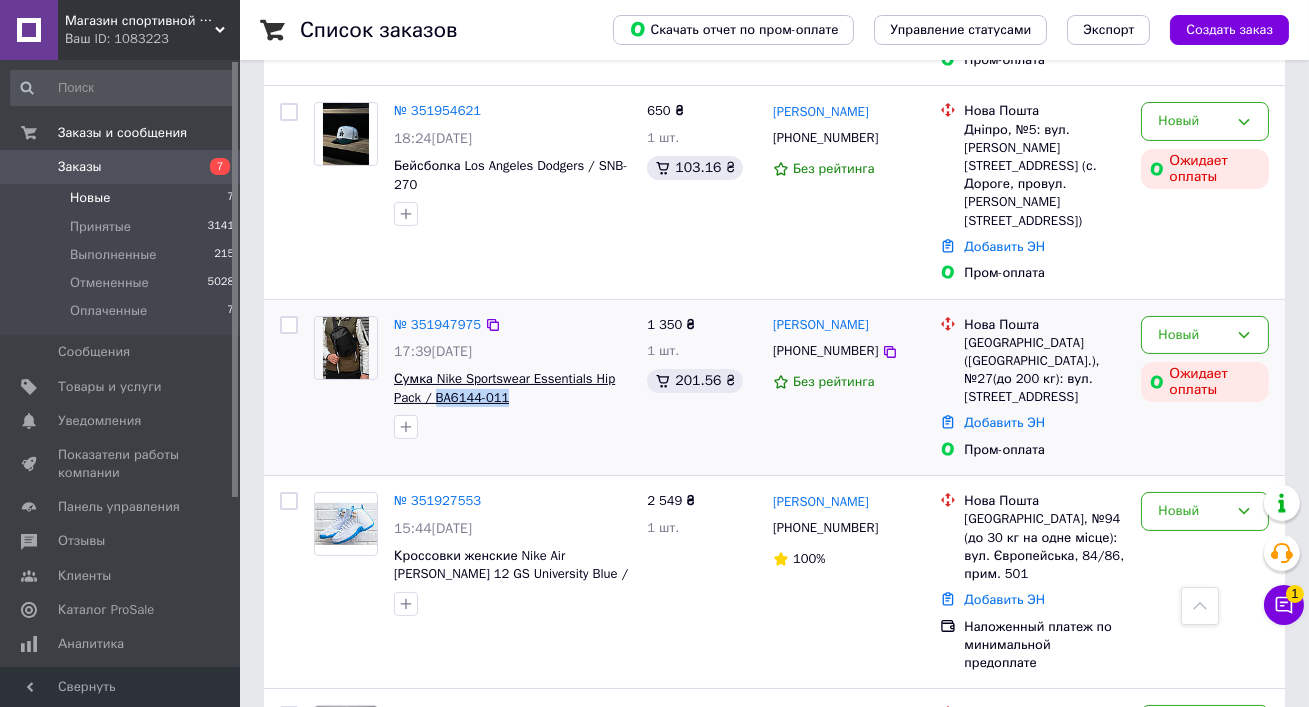 copy on "BA6144-011" 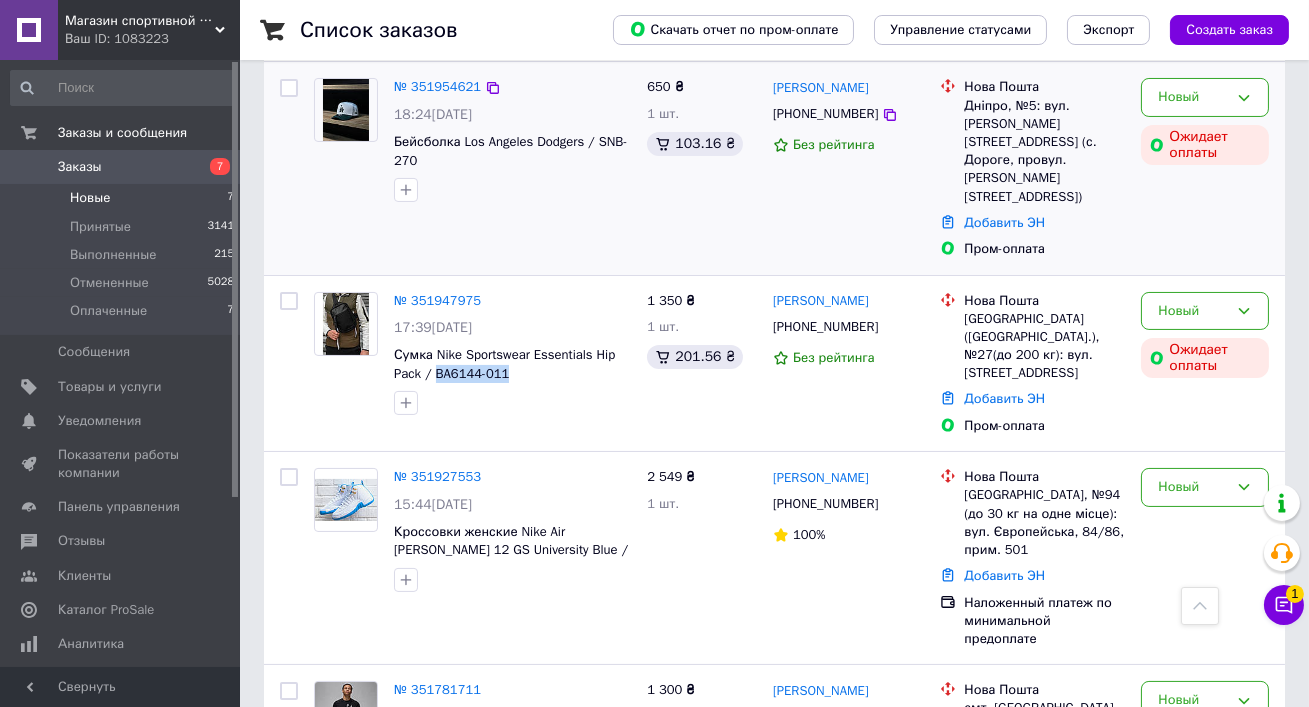 scroll, scrollTop: 725, scrollLeft: 0, axis: vertical 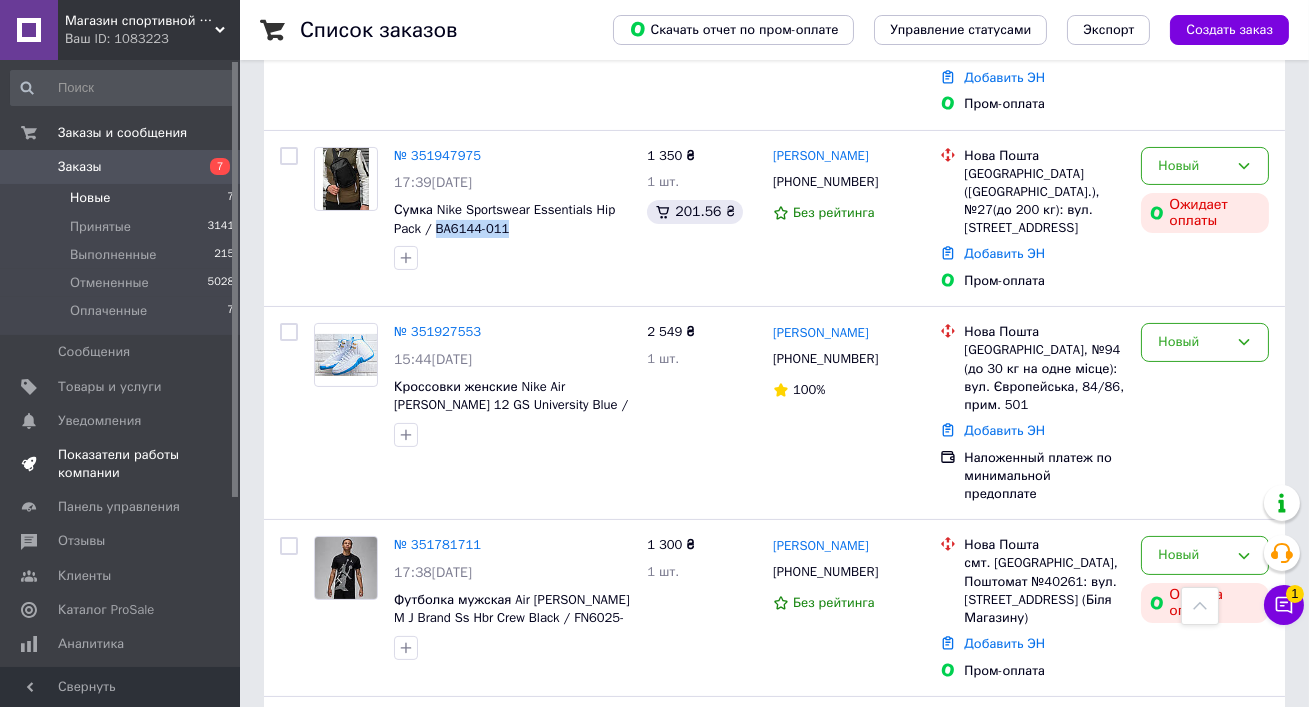 click on "Показатели работы компании" at bounding box center [121, 464] 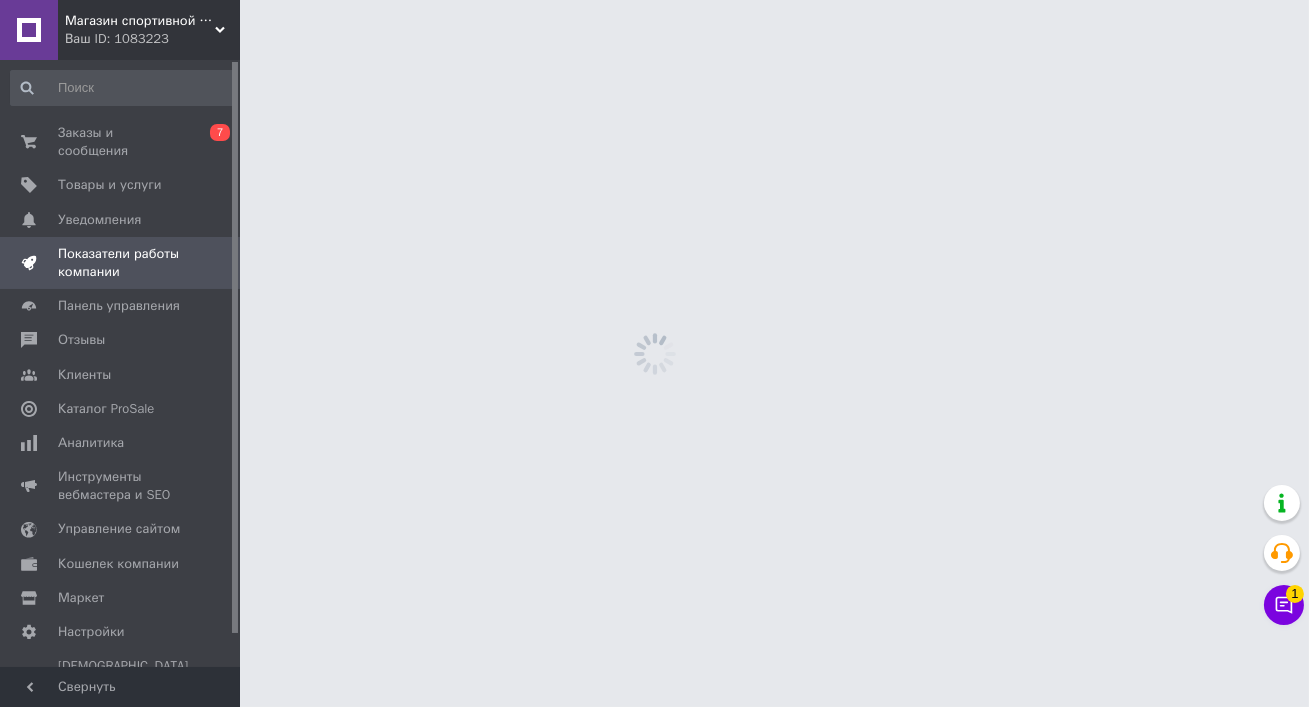 scroll, scrollTop: 0, scrollLeft: 0, axis: both 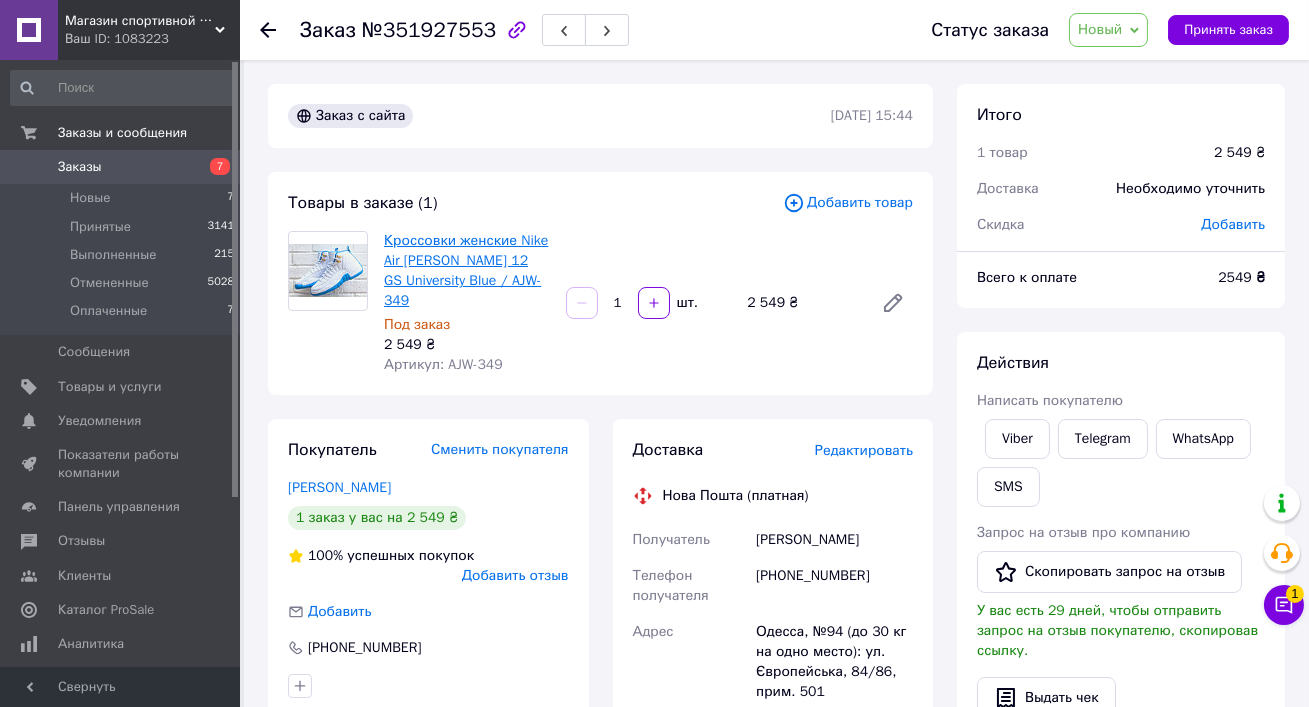 click on "Кроссовки женские Nike Air [PERSON_NAME] 12 GS University Blue / AJW-349" at bounding box center [466, 270] 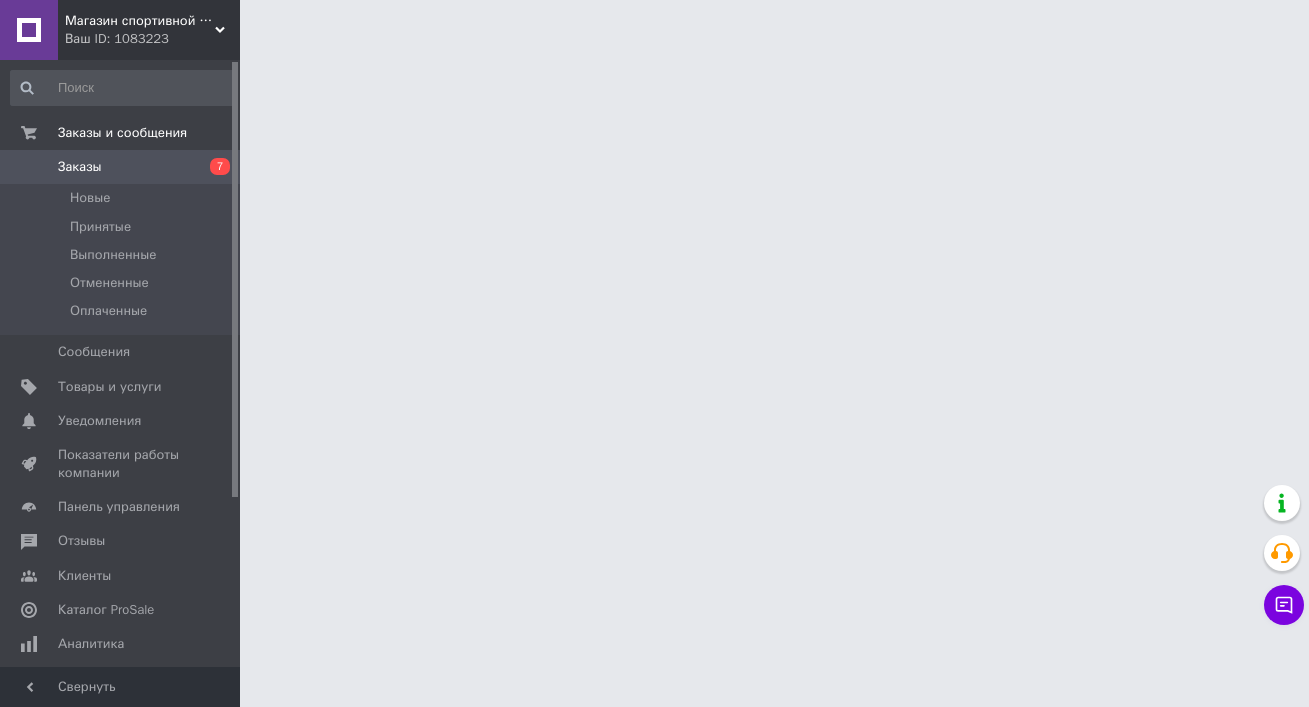 scroll, scrollTop: 0, scrollLeft: 0, axis: both 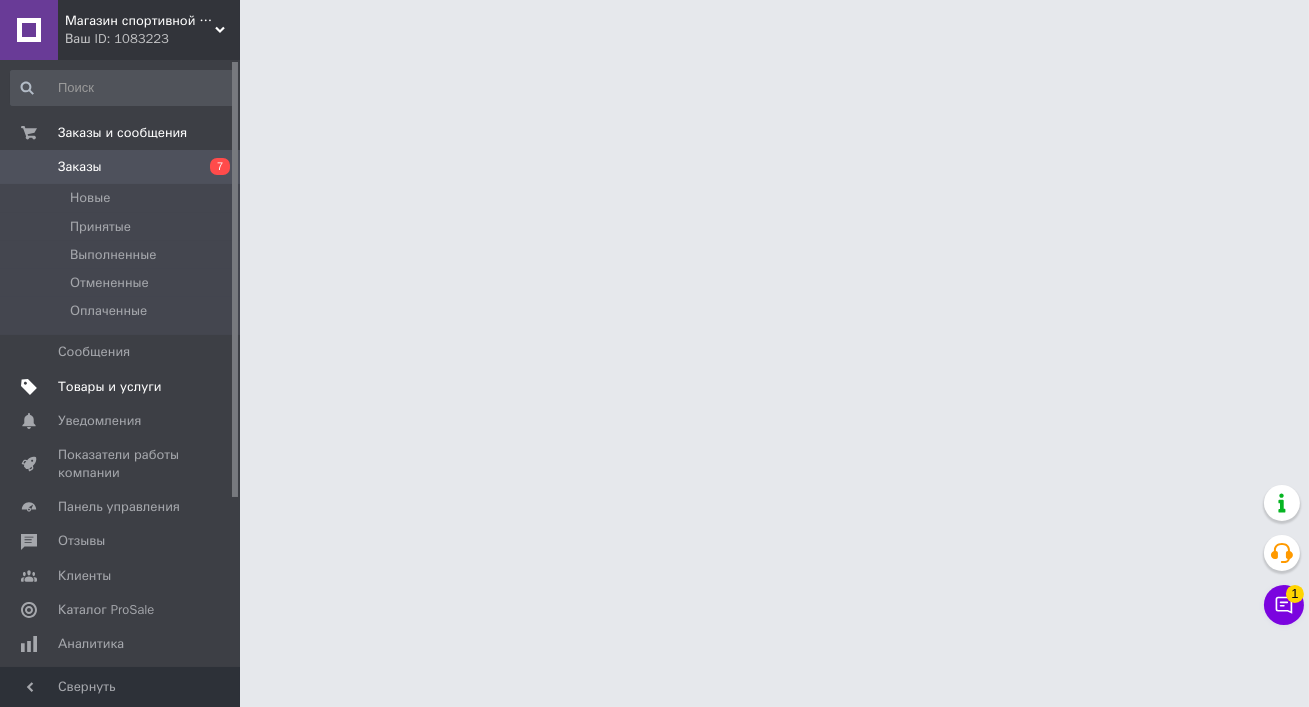 click on "Товары и услуги" at bounding box center [110, 387] 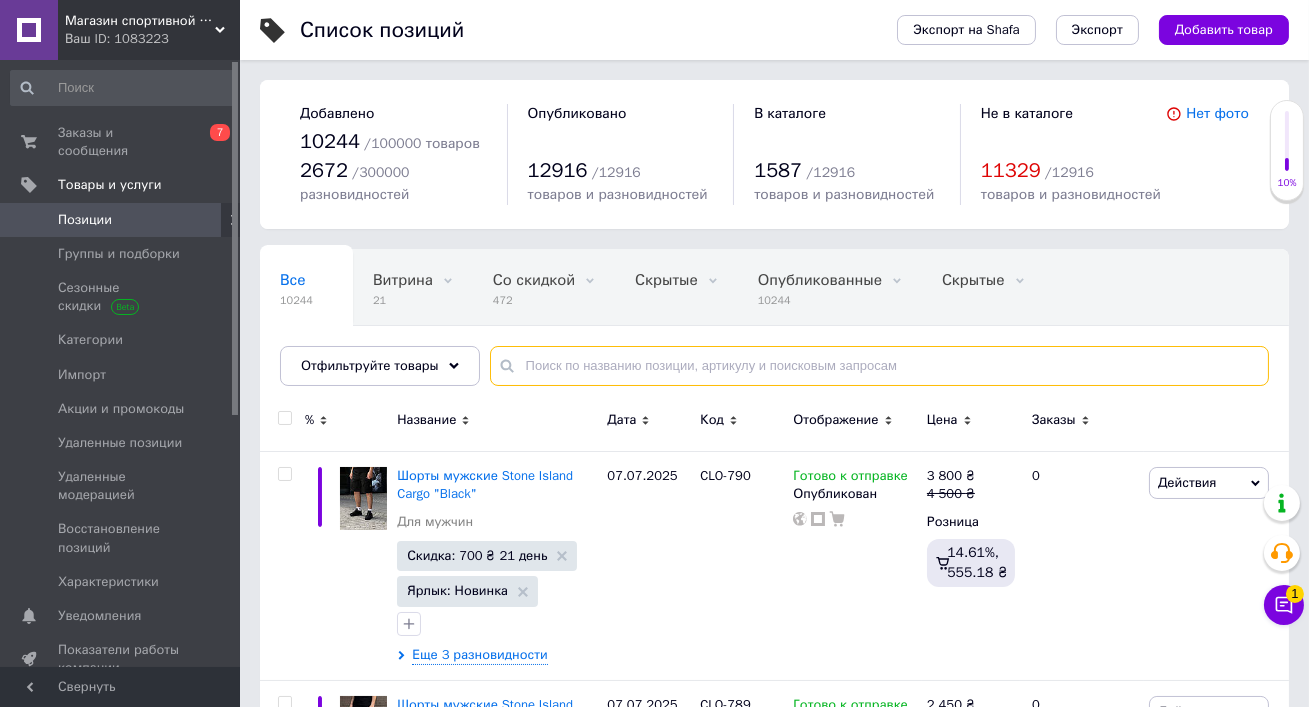 click at bounding box center [879, 366] 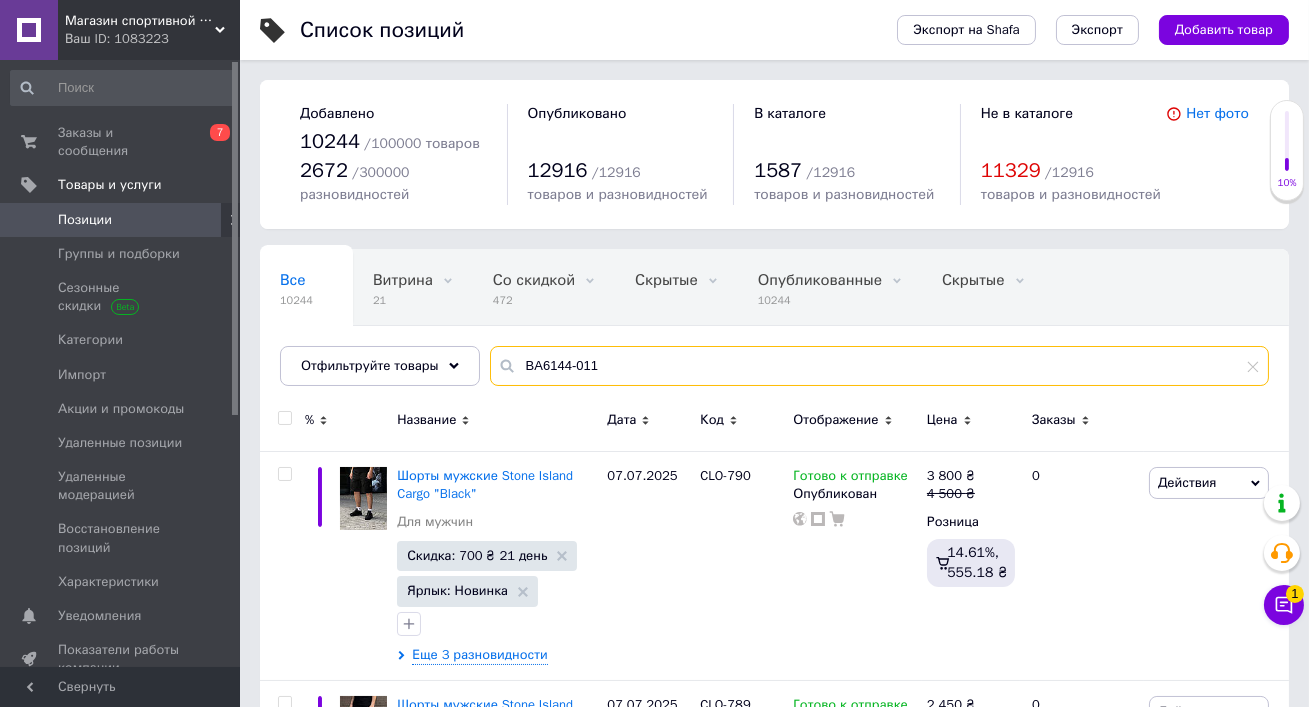 type on "BA6144-011" 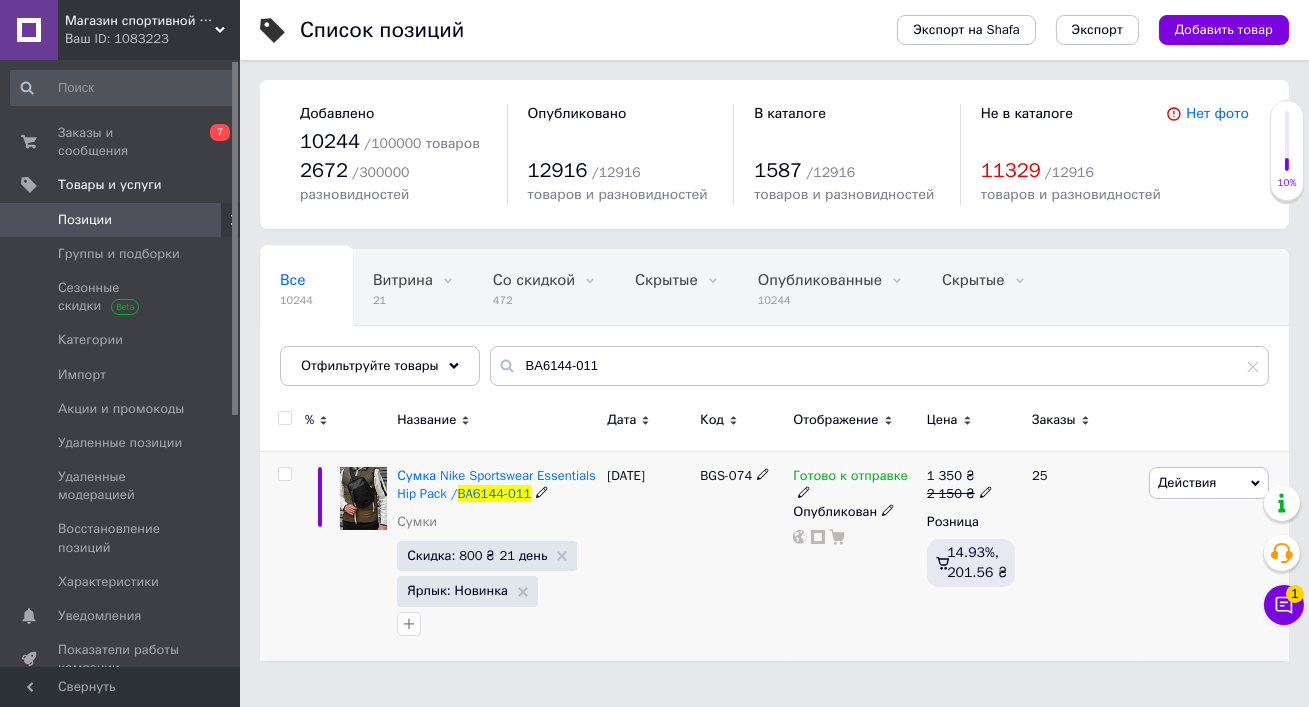 click 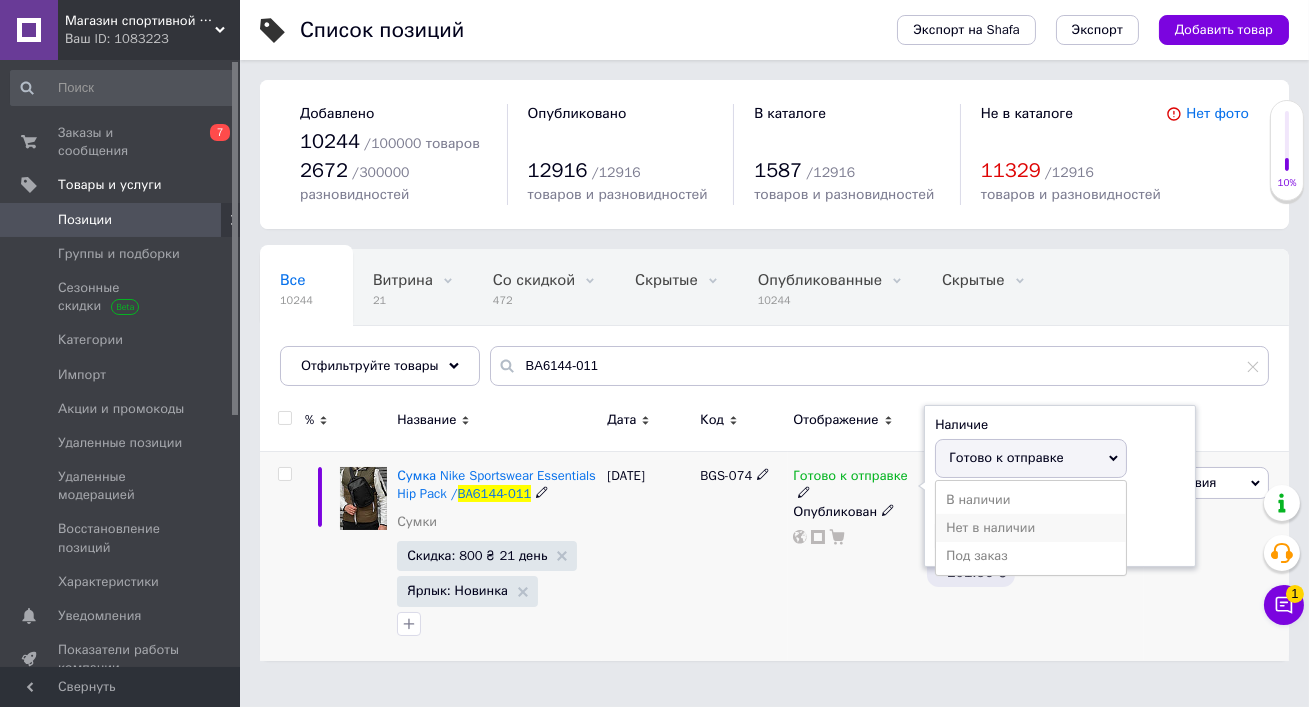 click on "Нет в наличии" at bounding box center (1031, 528) 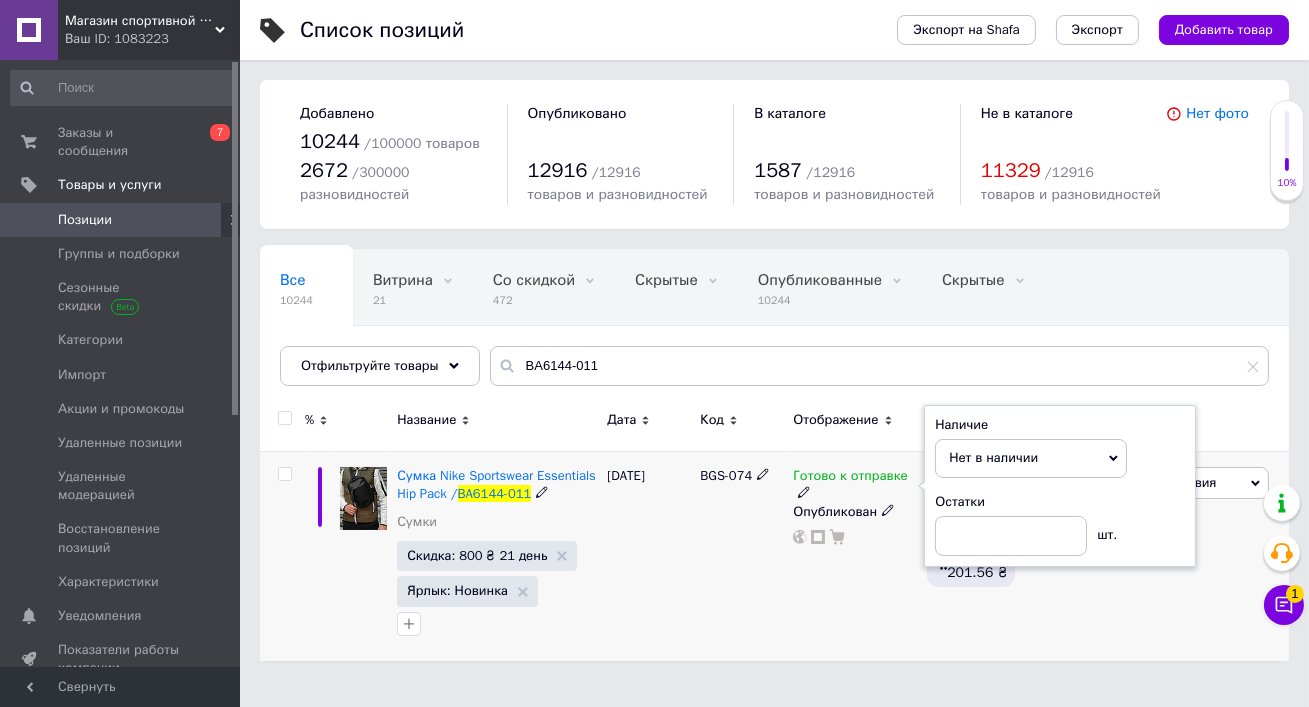 click on "Готово к отправке Наличие Нет в наличии В наличии Под заказ Готово к отправке Остатки шт. Опубликован" at bounding box center [855, 555] 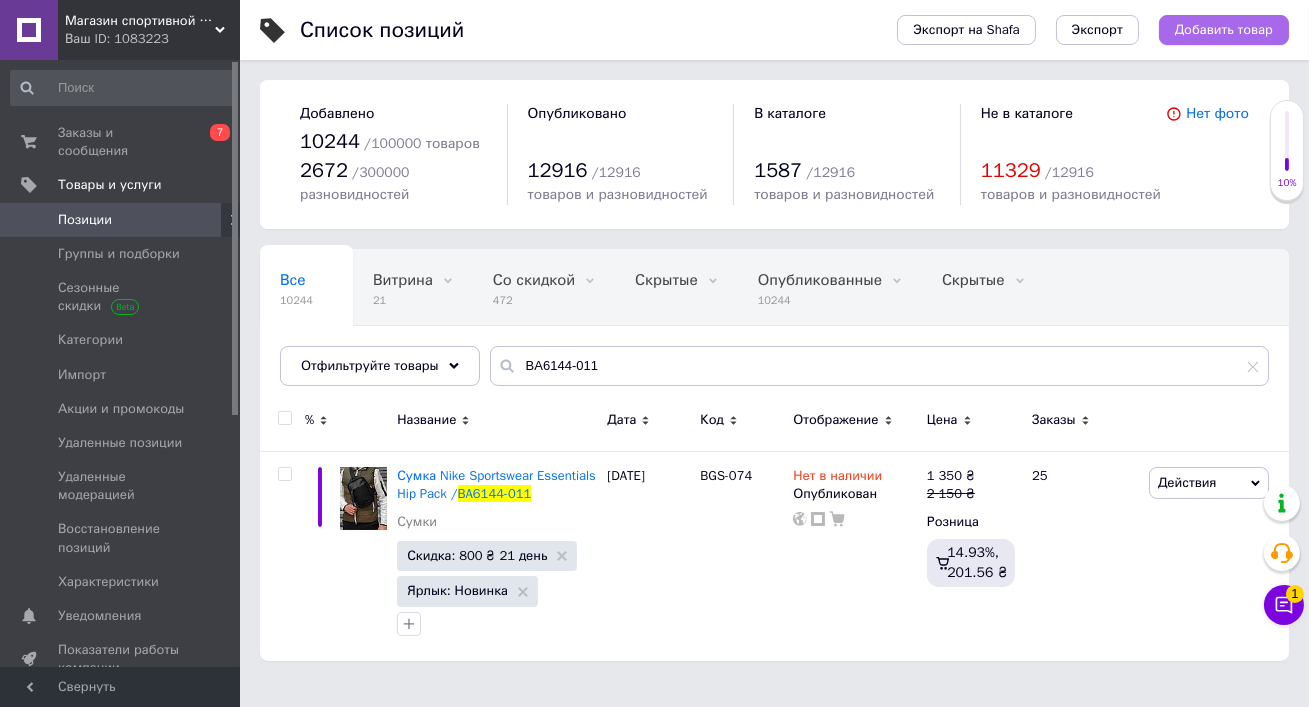 click on "Добавить товар" at bounding box center [1224, 30] 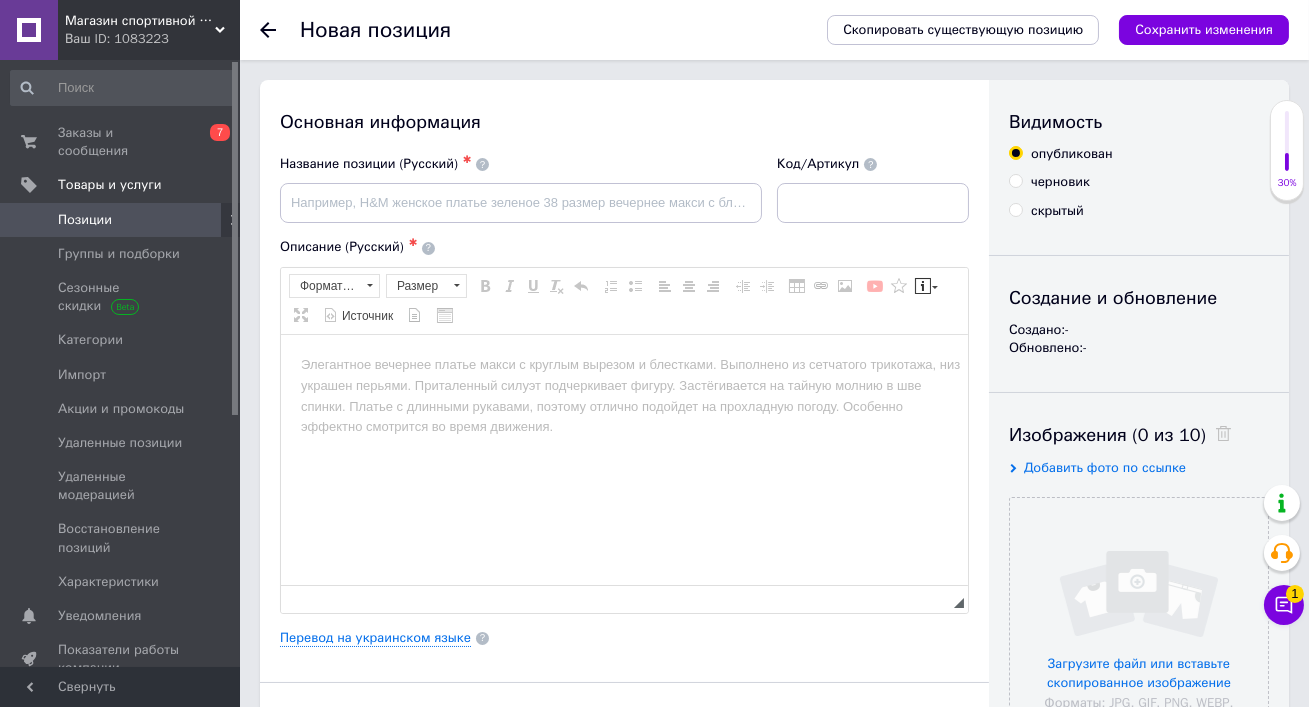 scroll, scrollTop: 0, scrollLeft: 0, axis: both 